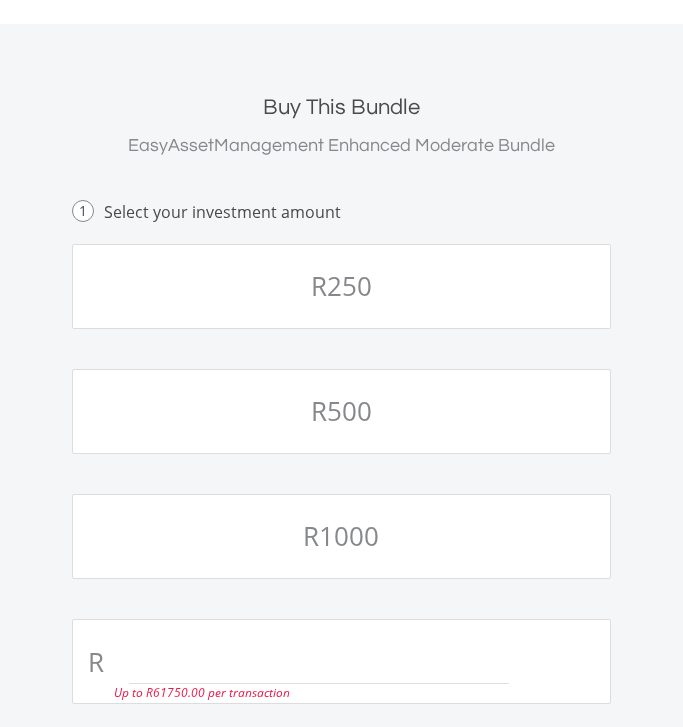 scroll, scrollTop: 1314, scrollLeft: 0, axis: vertical 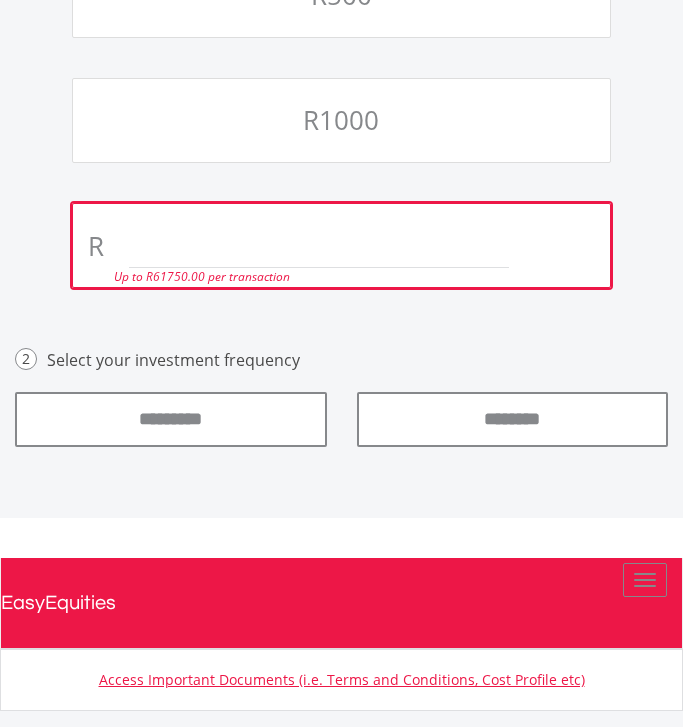 click at bounding box center [319, 248] 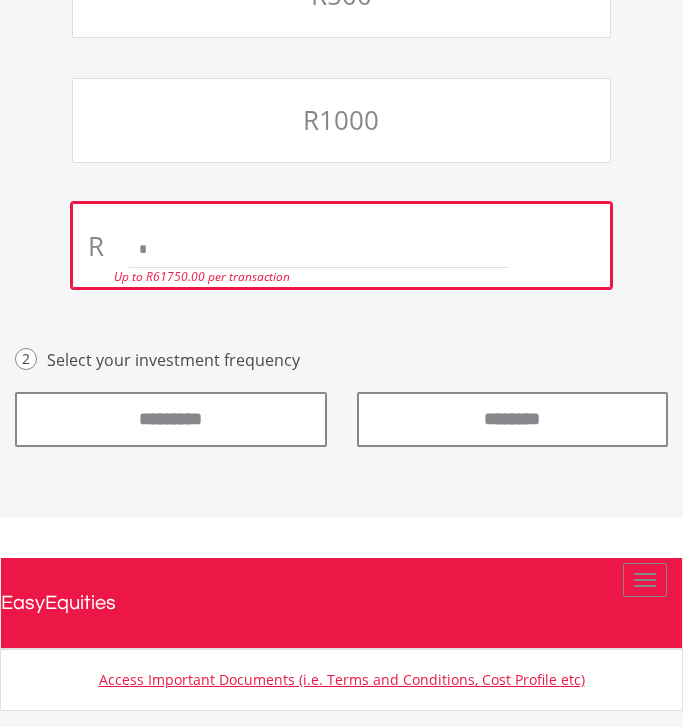 type on "*" 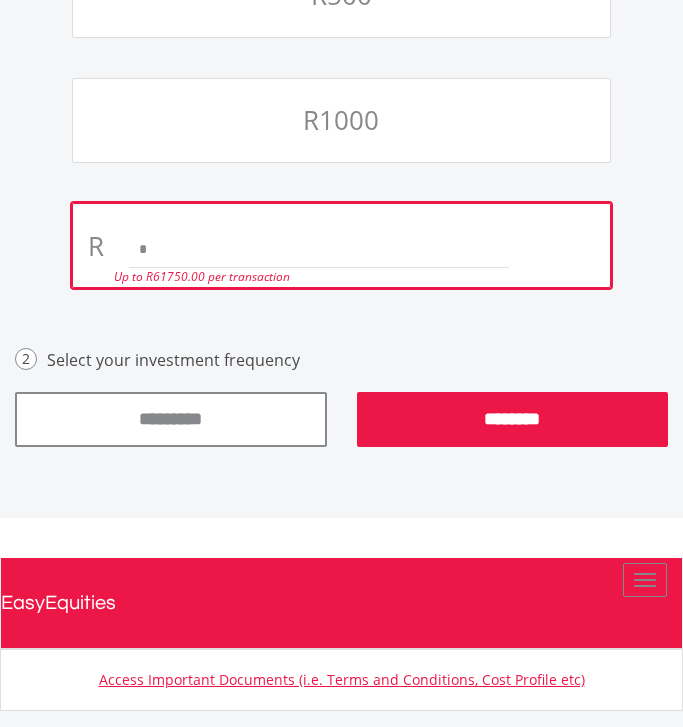 click on "********" at bounding box center [513, 420] 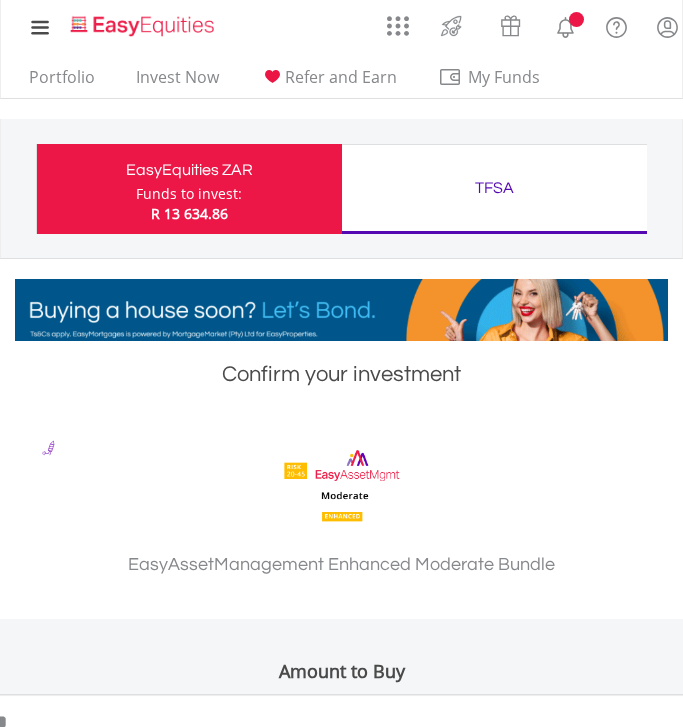 scroll, scrollTop: 0, scrollLeft: 0, axis: both 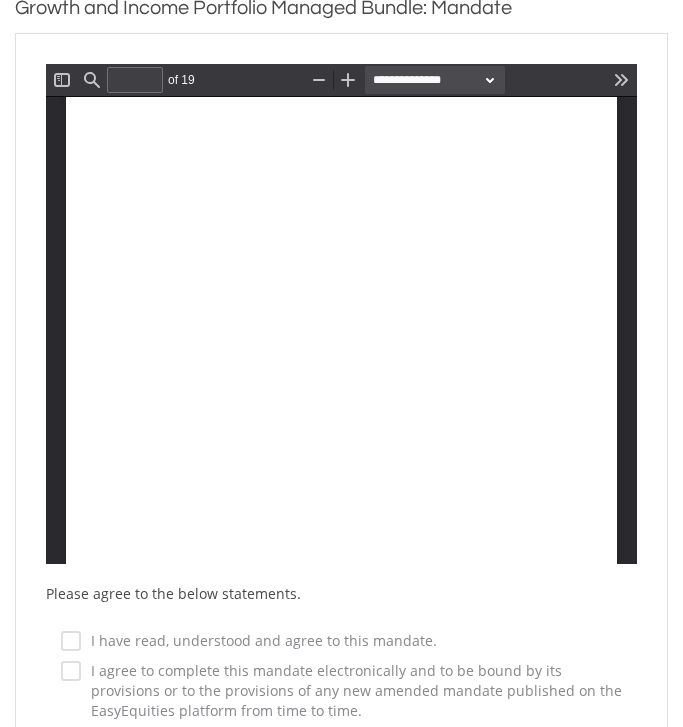 type on "*" 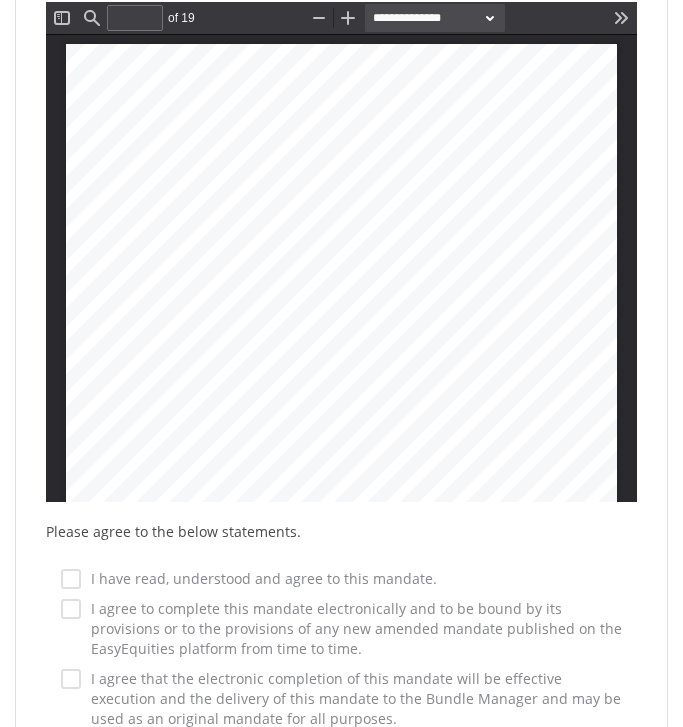 scroll, scrollTop: 1026, scrollLeft: 0, axis: vertical 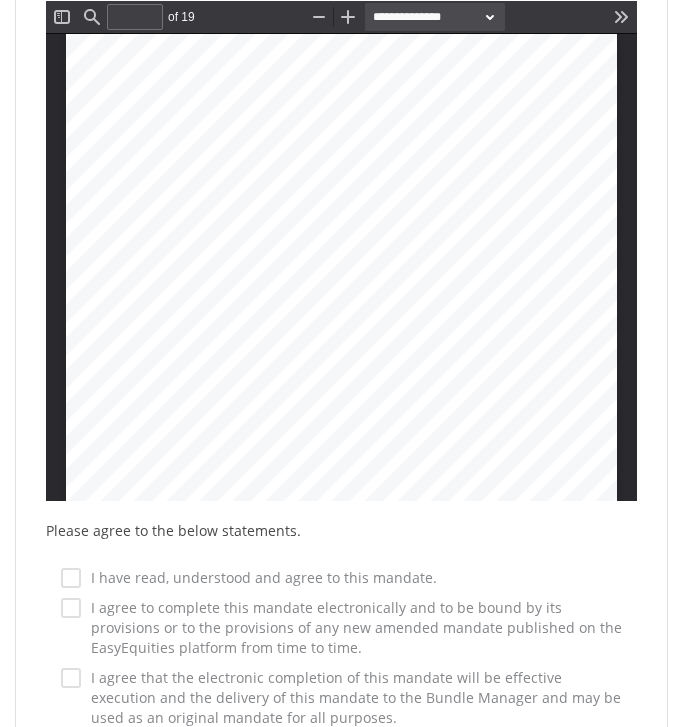 click on "I have read, understood and agree to this mandate." at bounding box center (259, 578) 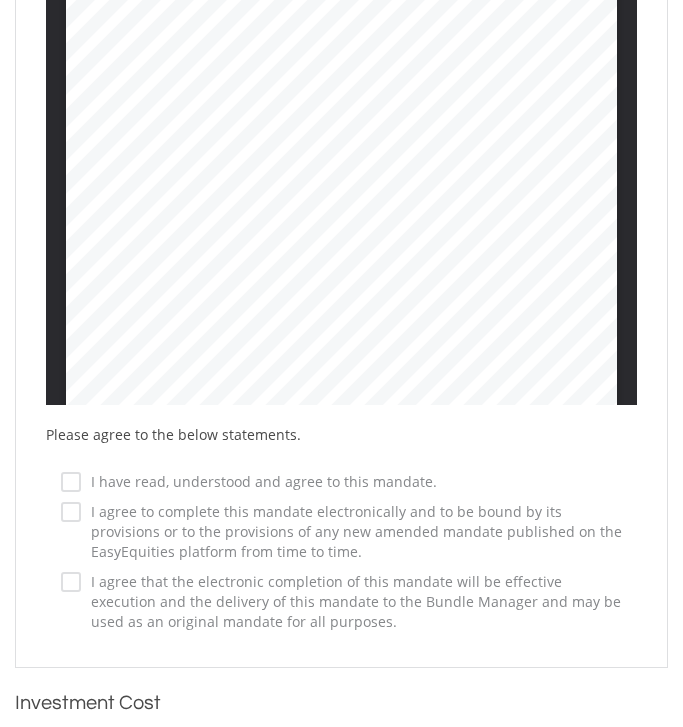 scroll, scrollTop: 1129, scrollLeft: 0, axis: vertical 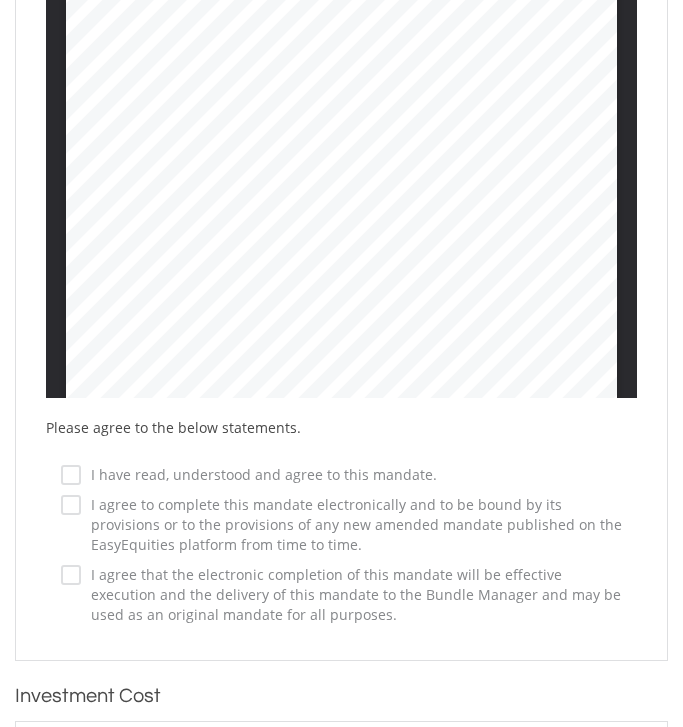 click on "I agree to complete this mandate electronically and to be bound by its provisions or to the provisions of any new amended mandate published on the EasyEquities platform from time to time." at bounding box center [351, 525] 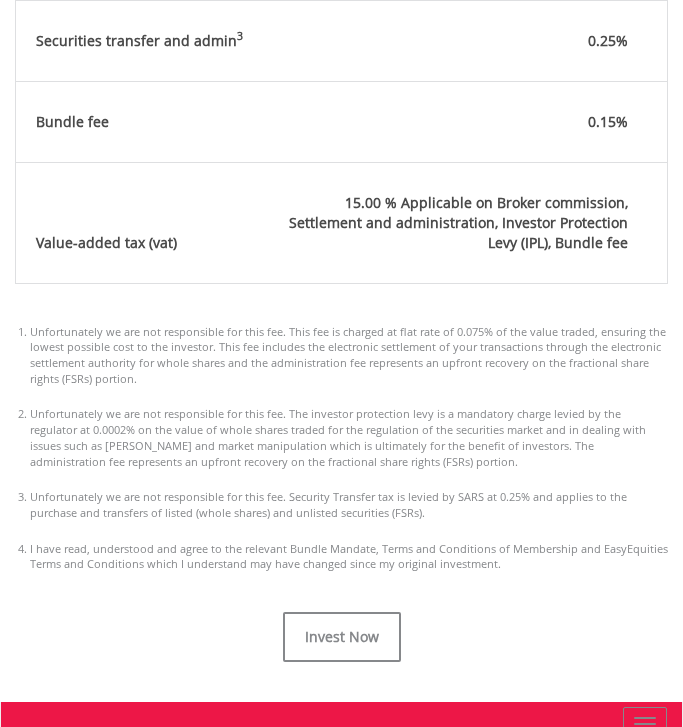 scroll, scrollTop: 2118, scrollLeft: 0, axis: vertical 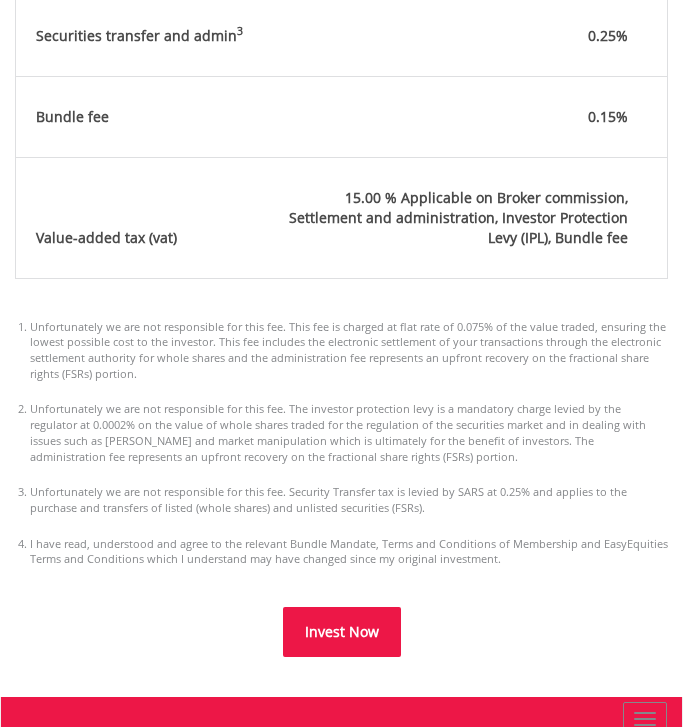 click on "Invest Now" at bounding box center (342, 631) 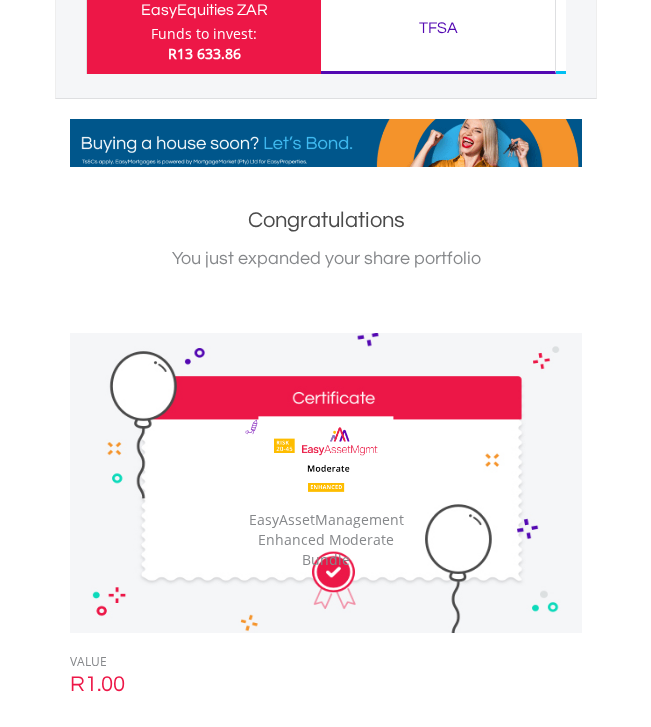 scroll, scrollTop: 160, scrollLeft: 0, axis: vertical 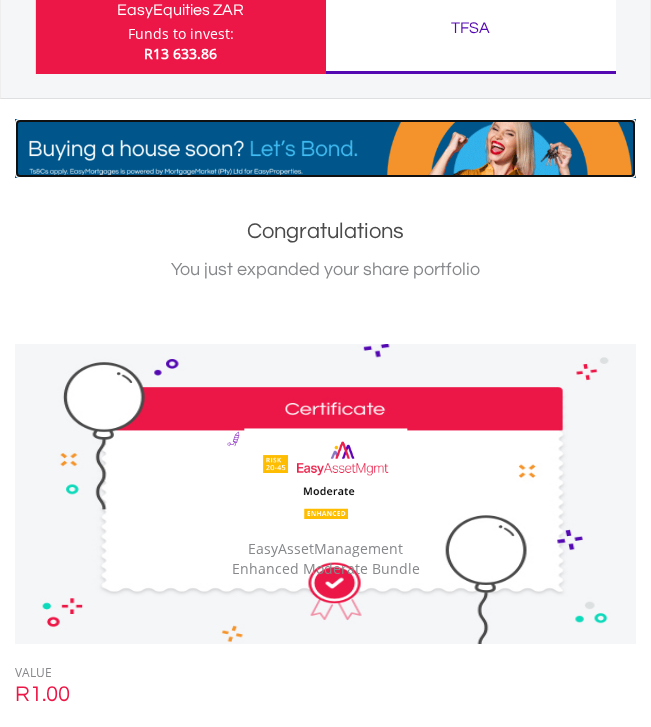 click at bounding box center [325, 148] 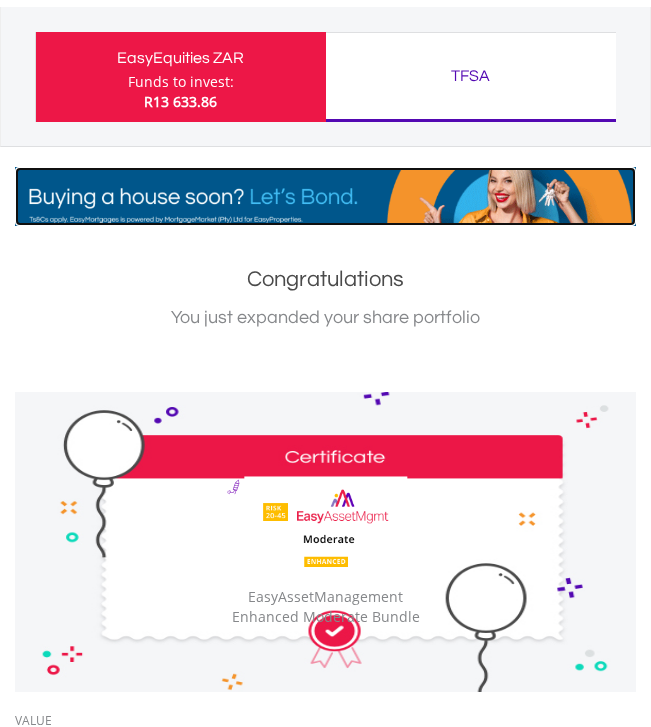 scroll, scrollTop: 0, scrollLeft: 0, axis: both 